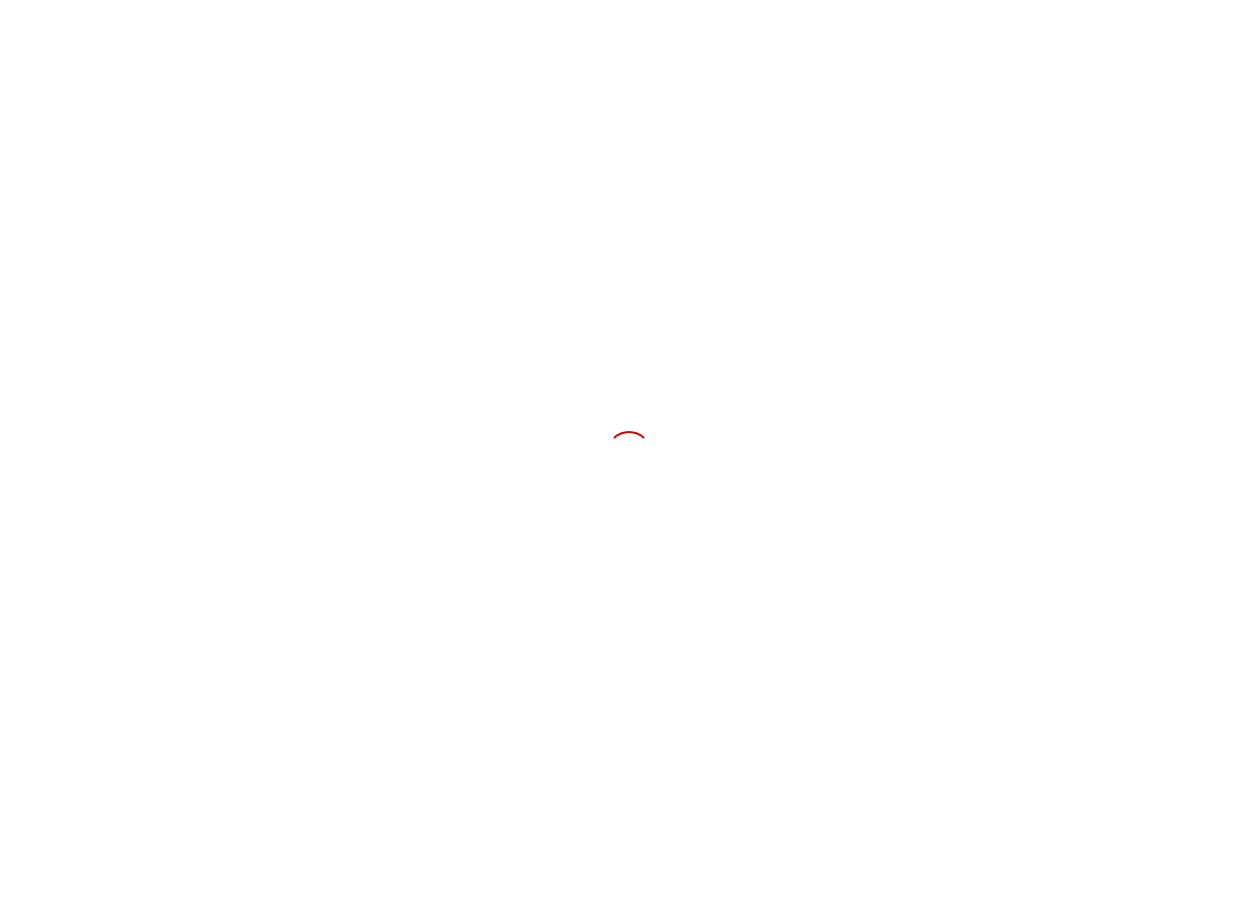 scroll, scrollTop: 0, scrollLeft: 0, axis: both 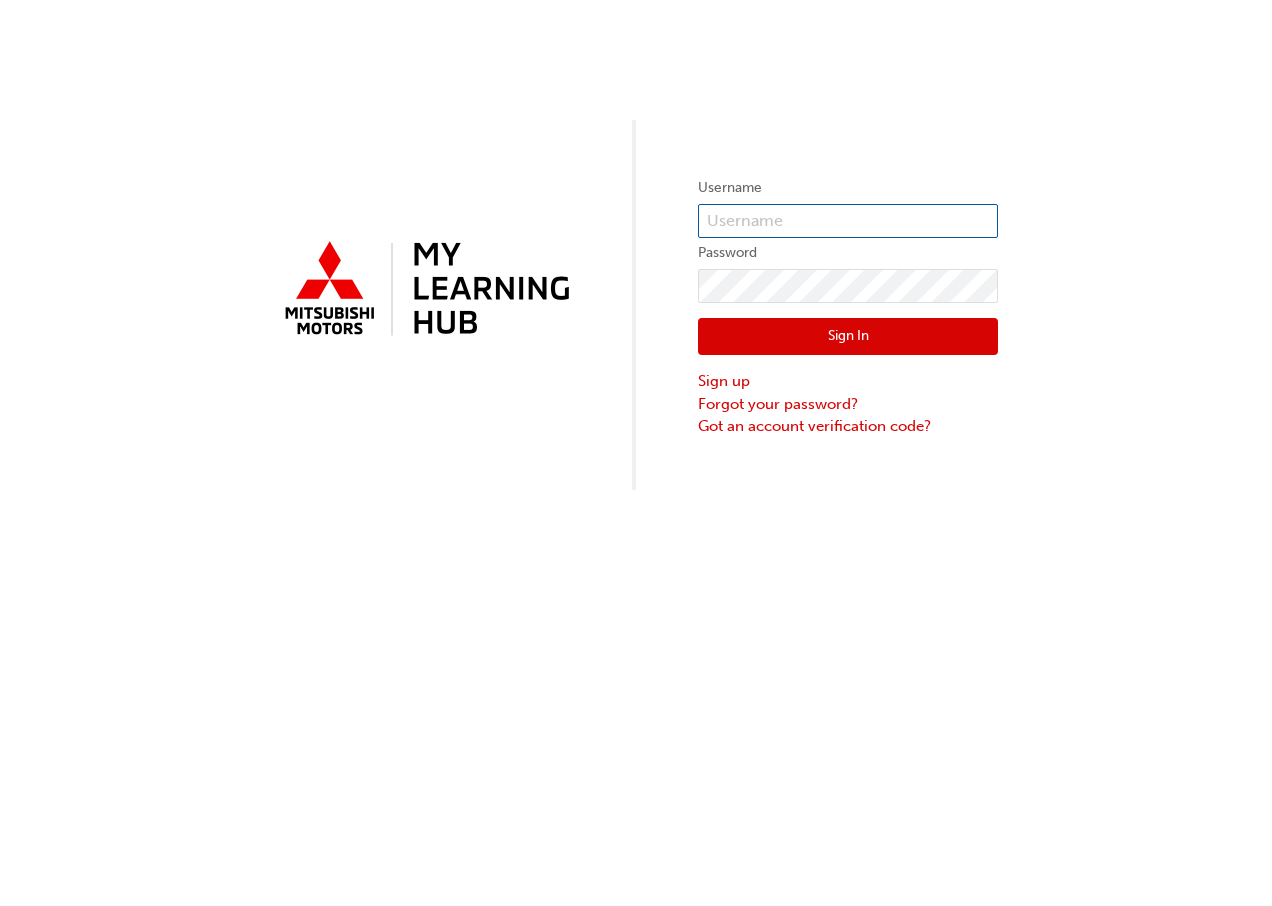 type on "paula@lindenbergco.com.au" 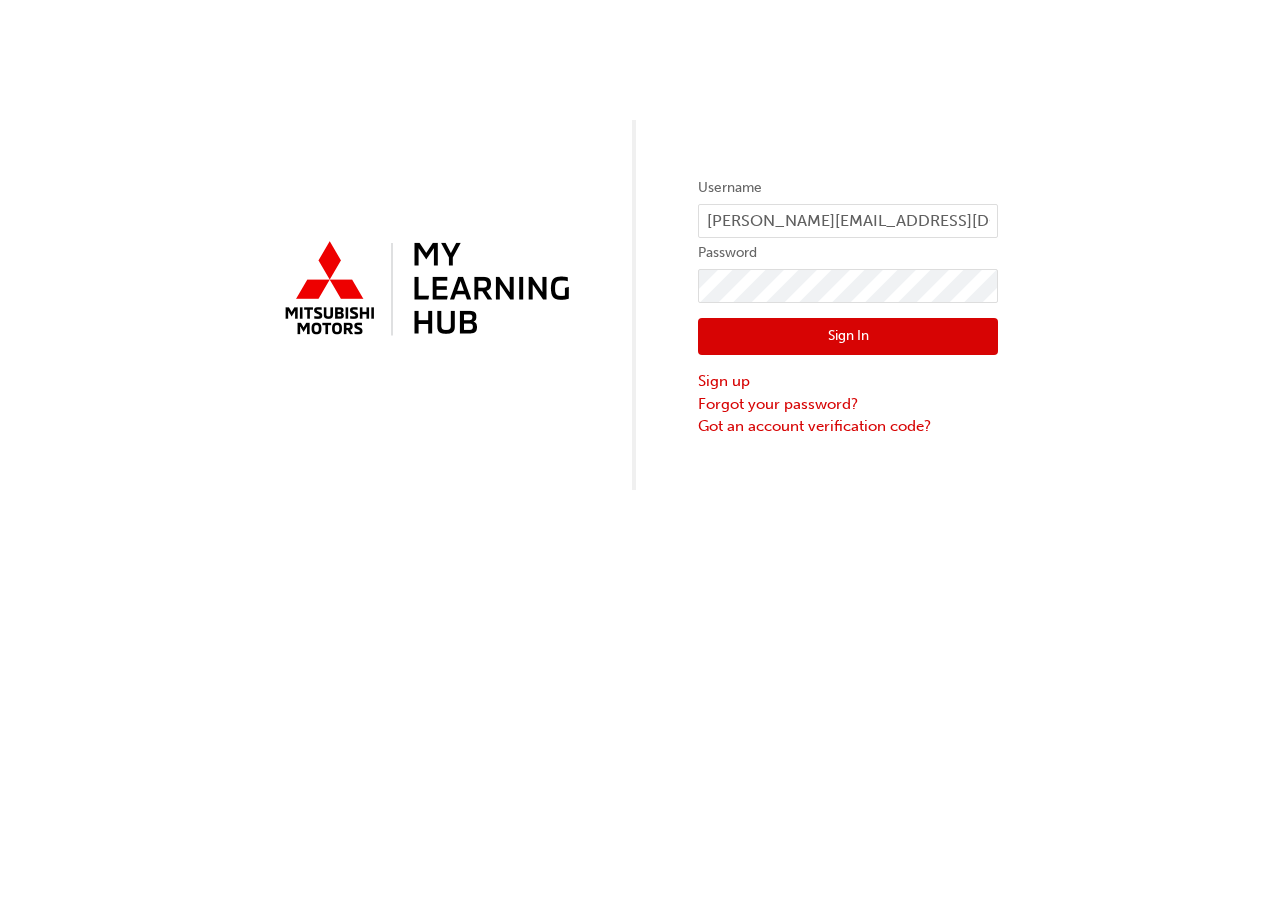 click on "Sign In" at bounding box center (848, 337) 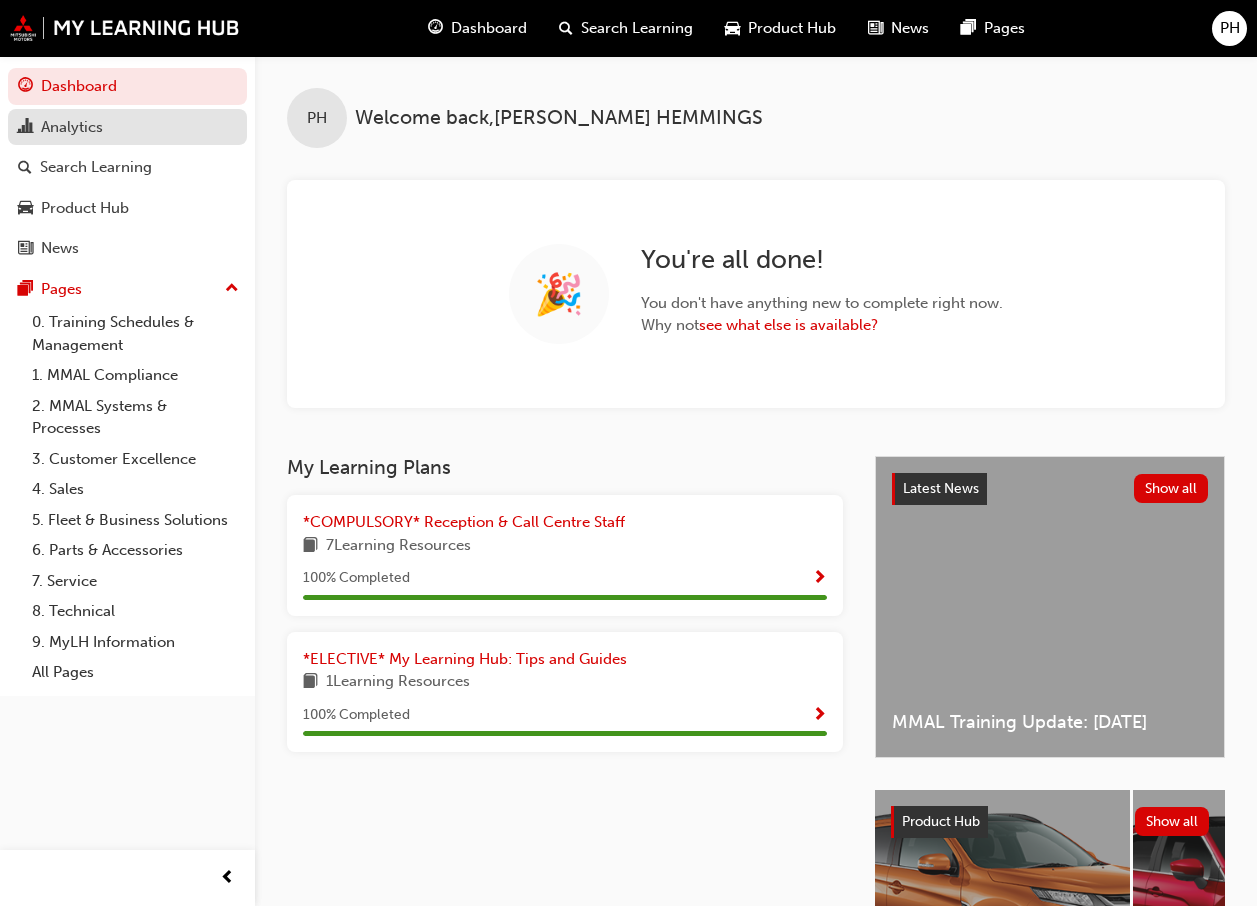 click on "Analytics" at bounding box center [127, 127] 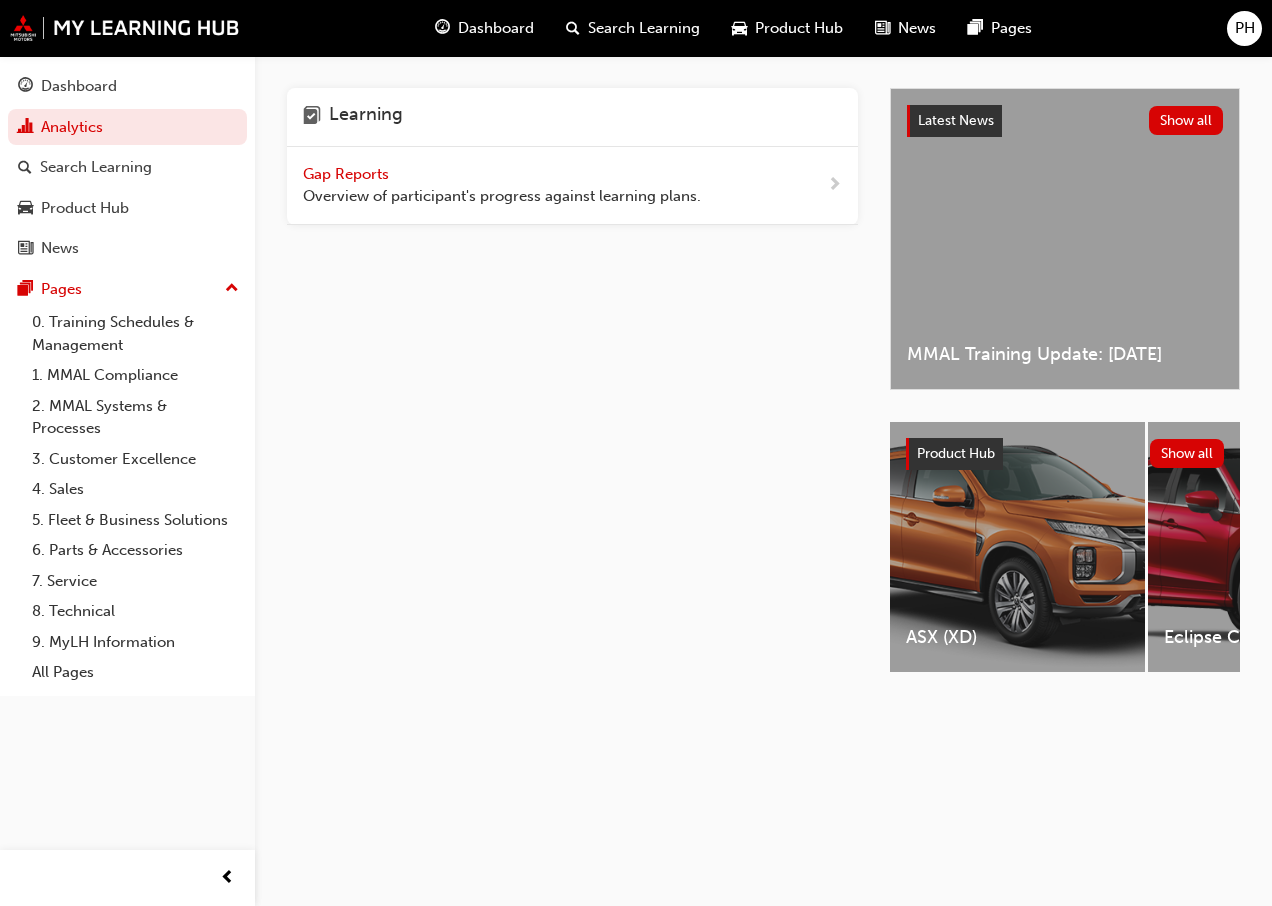 click on "Overview of participant's progress against learning plans." at bounding box center (502, 196) 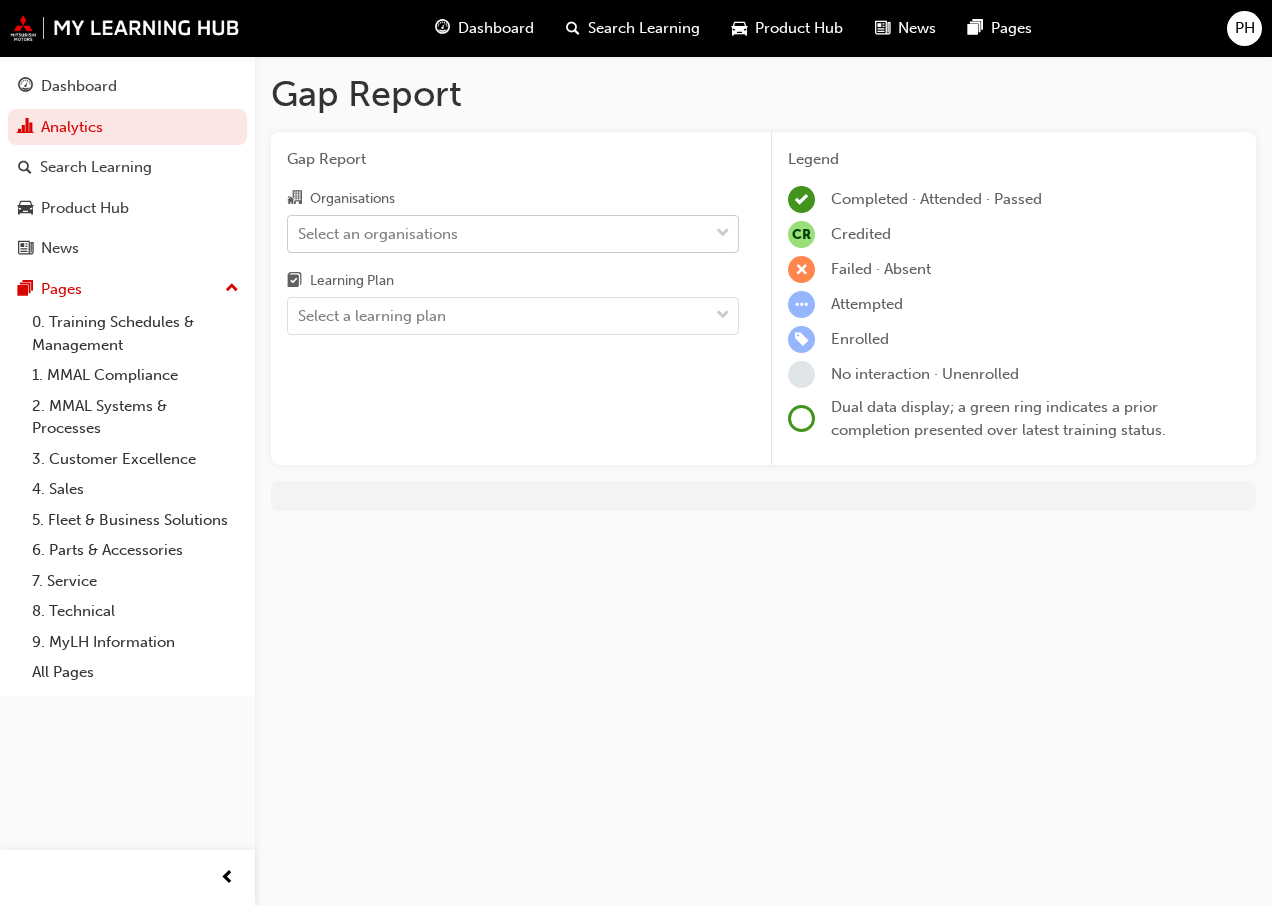 click on "Select an organisations" at bounding box center (498, 233) 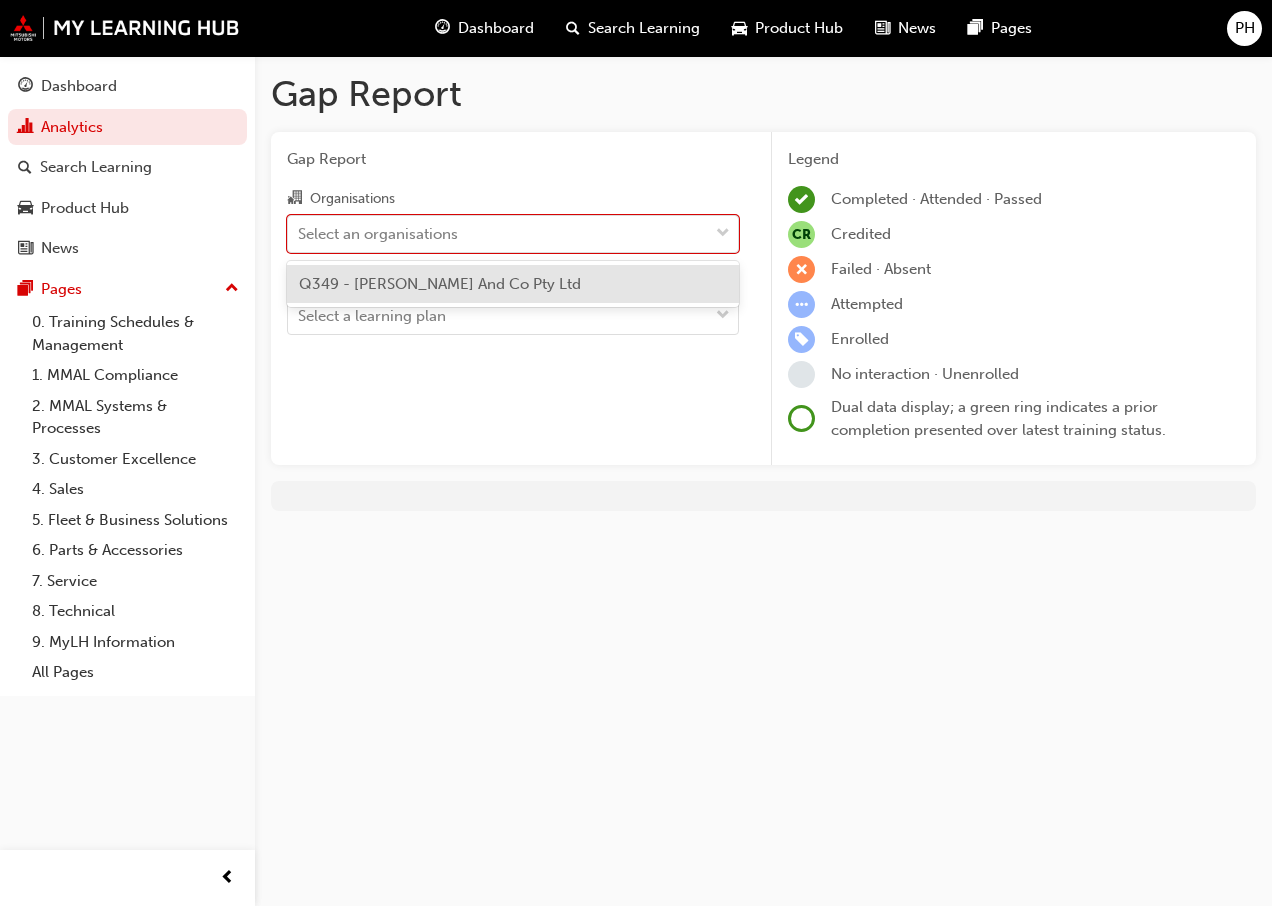 click on "Q349 - Lindenberg And Co Pty Ltd" at bounding box center (440, 284) 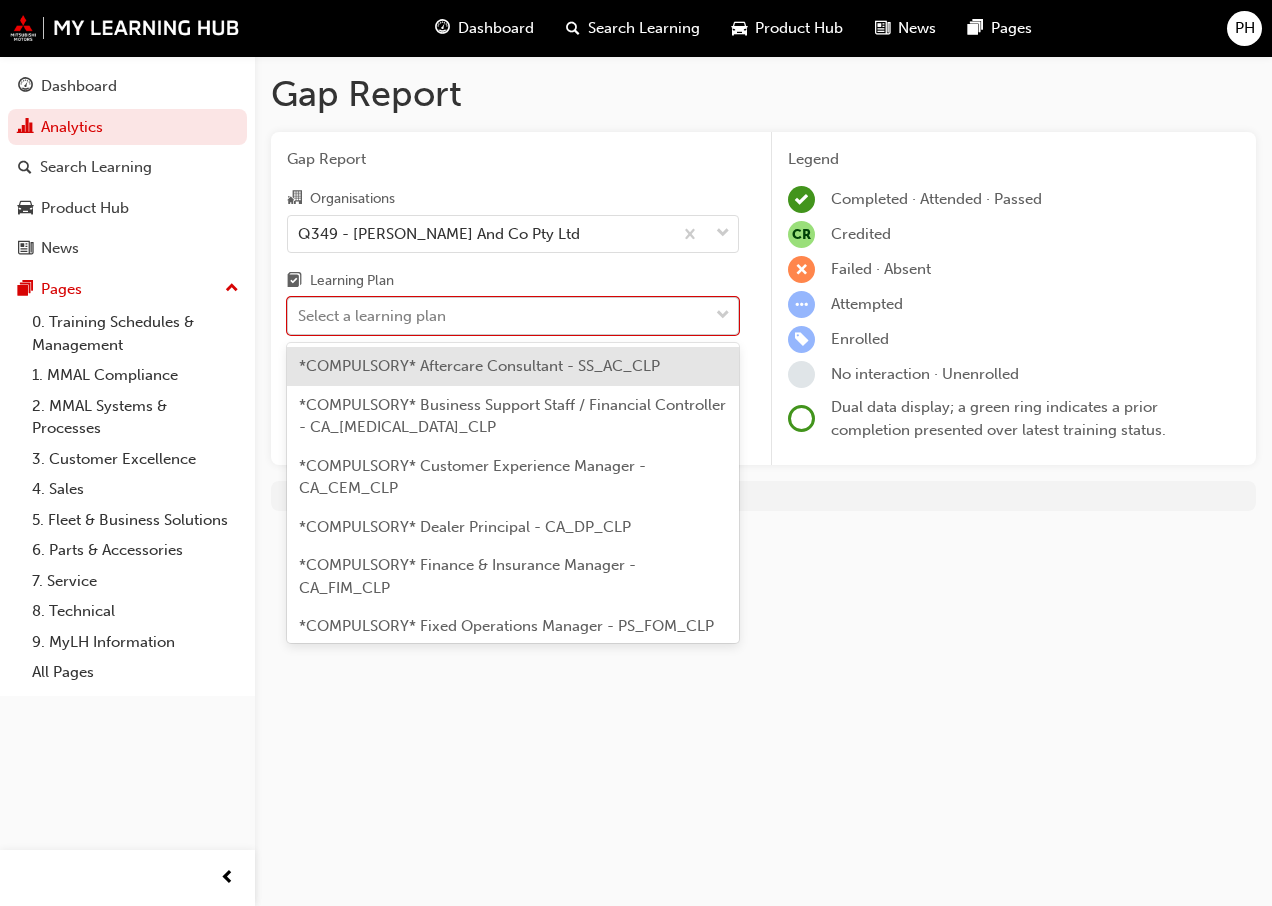 click on "Select a learning plan" at bounding box center (498, 316) 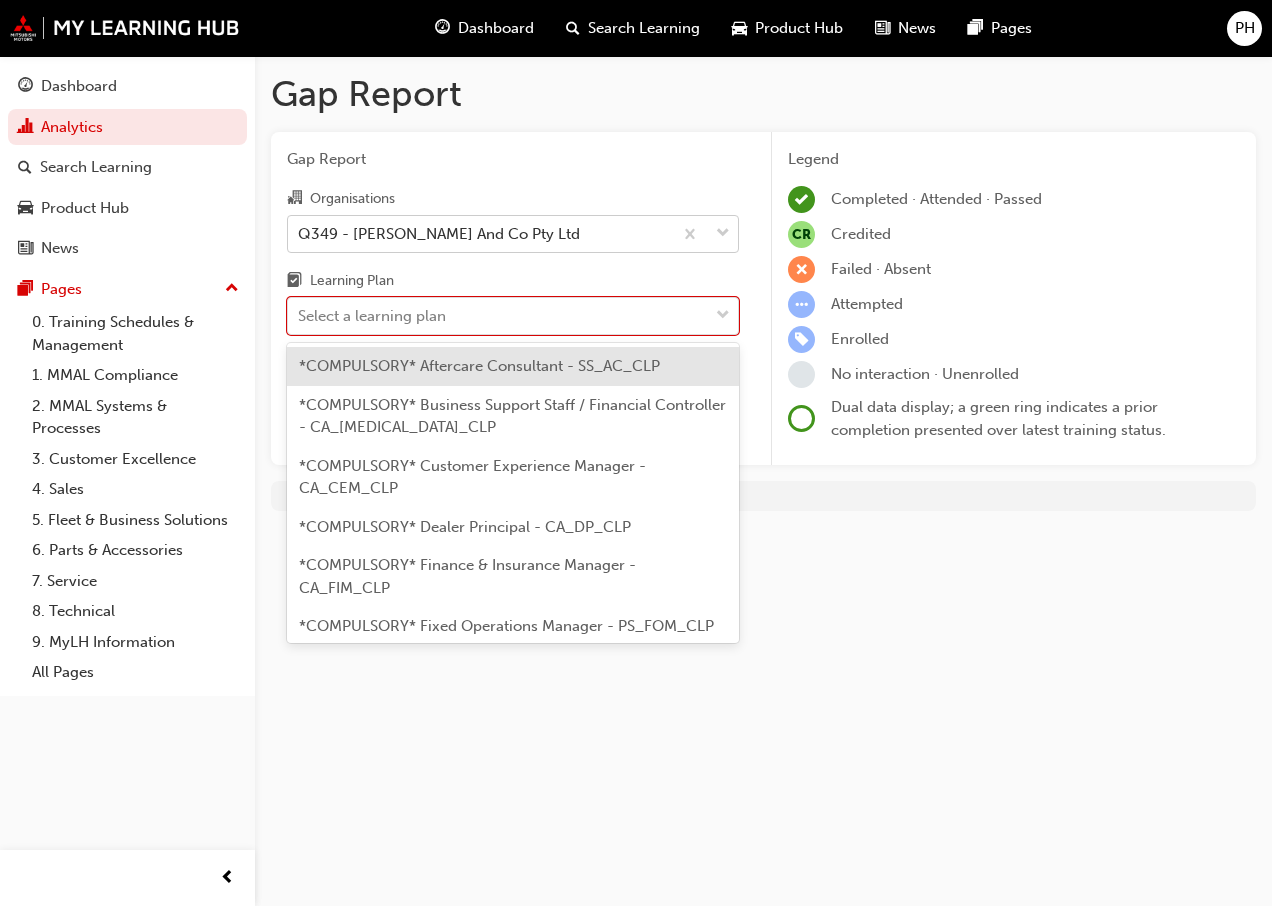 click on "Q349 - Lindenberg And Co Pty Ltd" at bounding box center [480, 233] 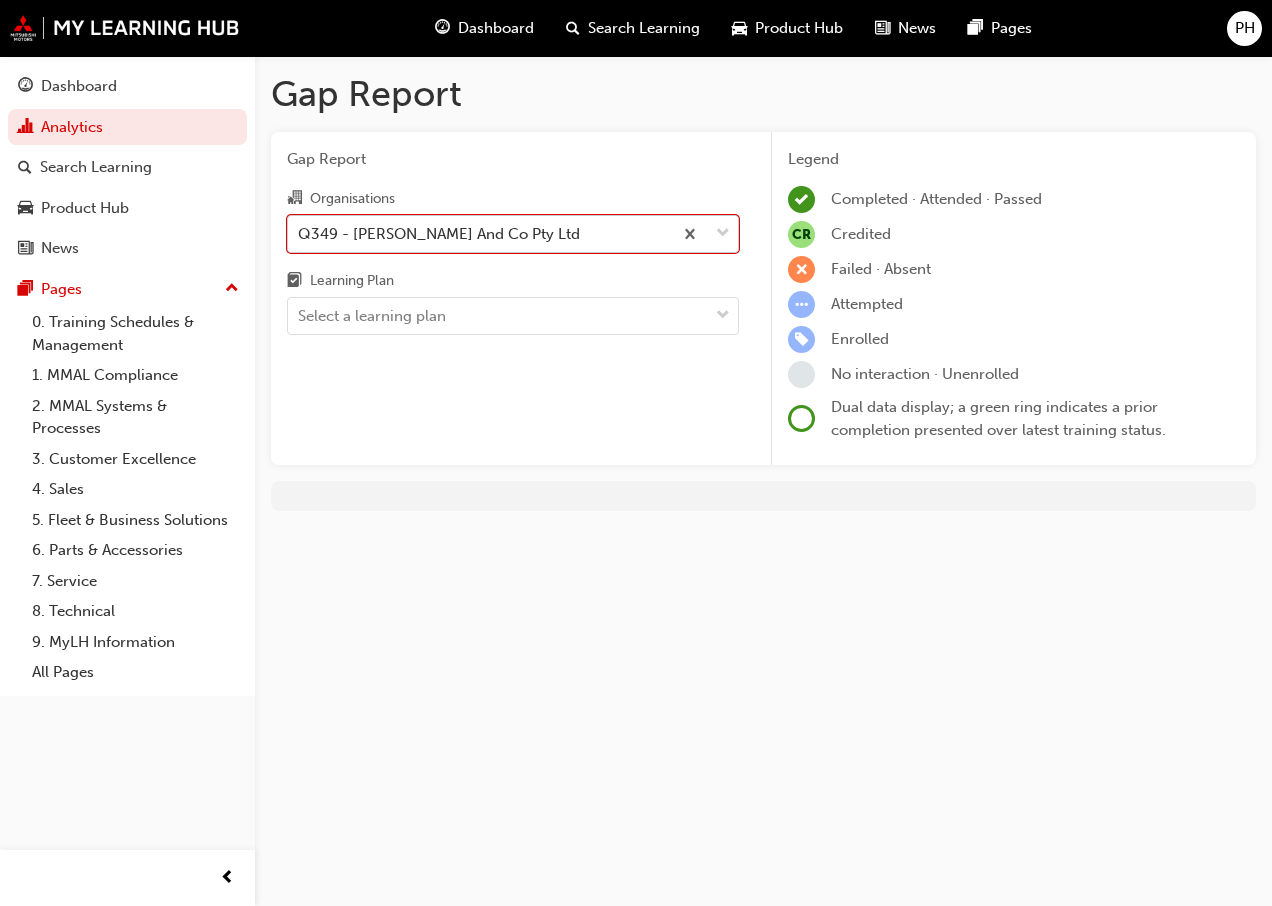 click on "Q349 - Lindenberg And Co Pty Ltd" at bounding box center (480, 233) 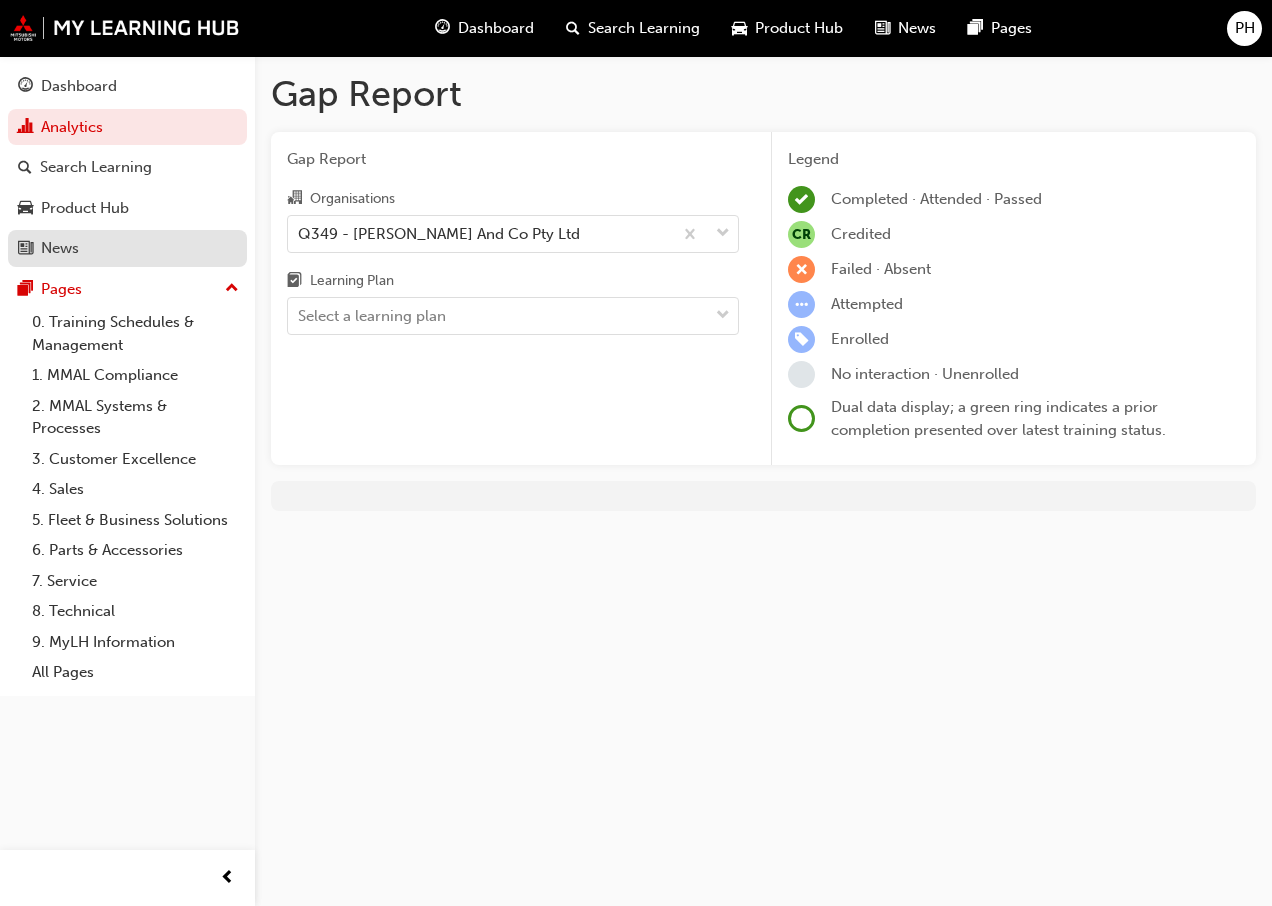 click on "News" at bounding box center [127, 248] 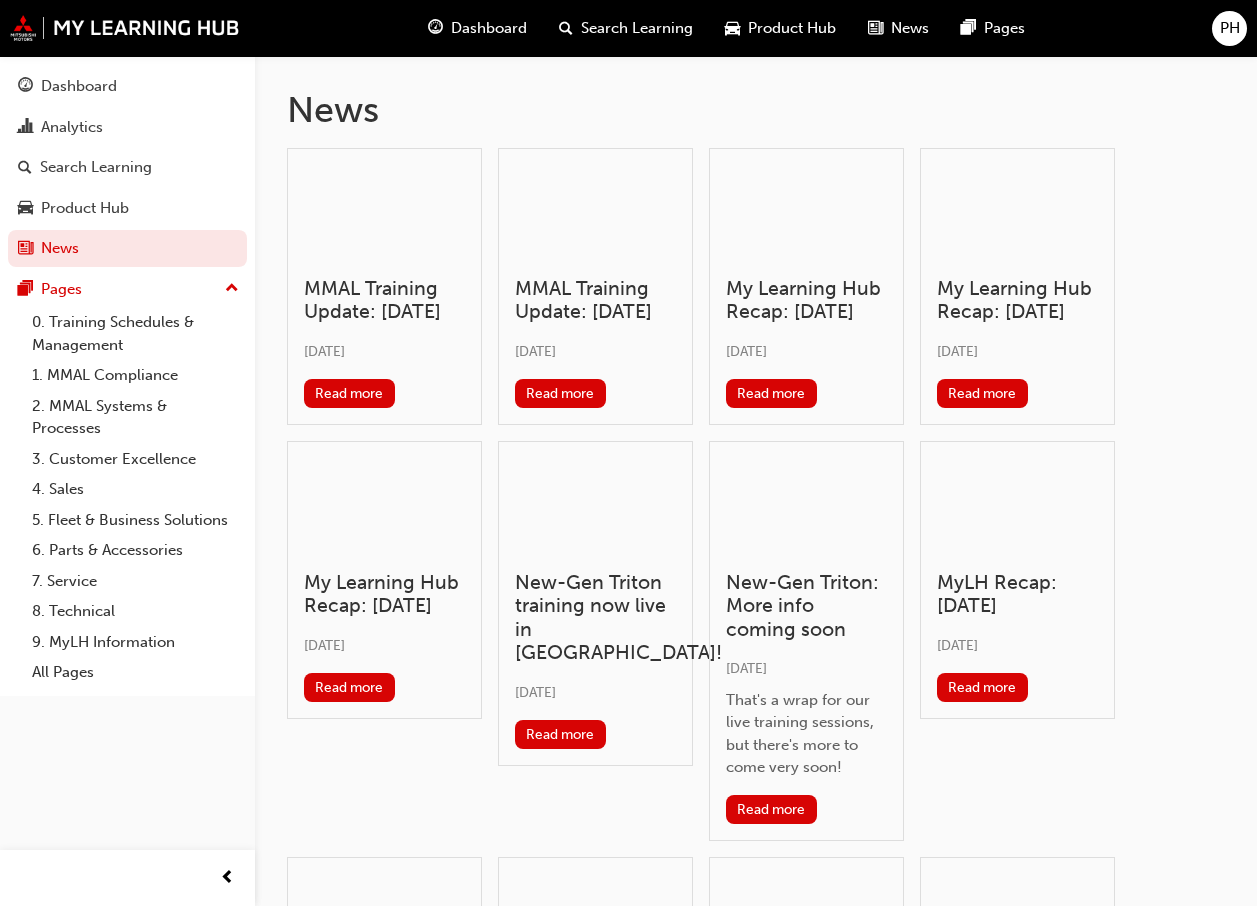 click on "MMAL Training Update: June 2025" at bounding box center [384, 300] 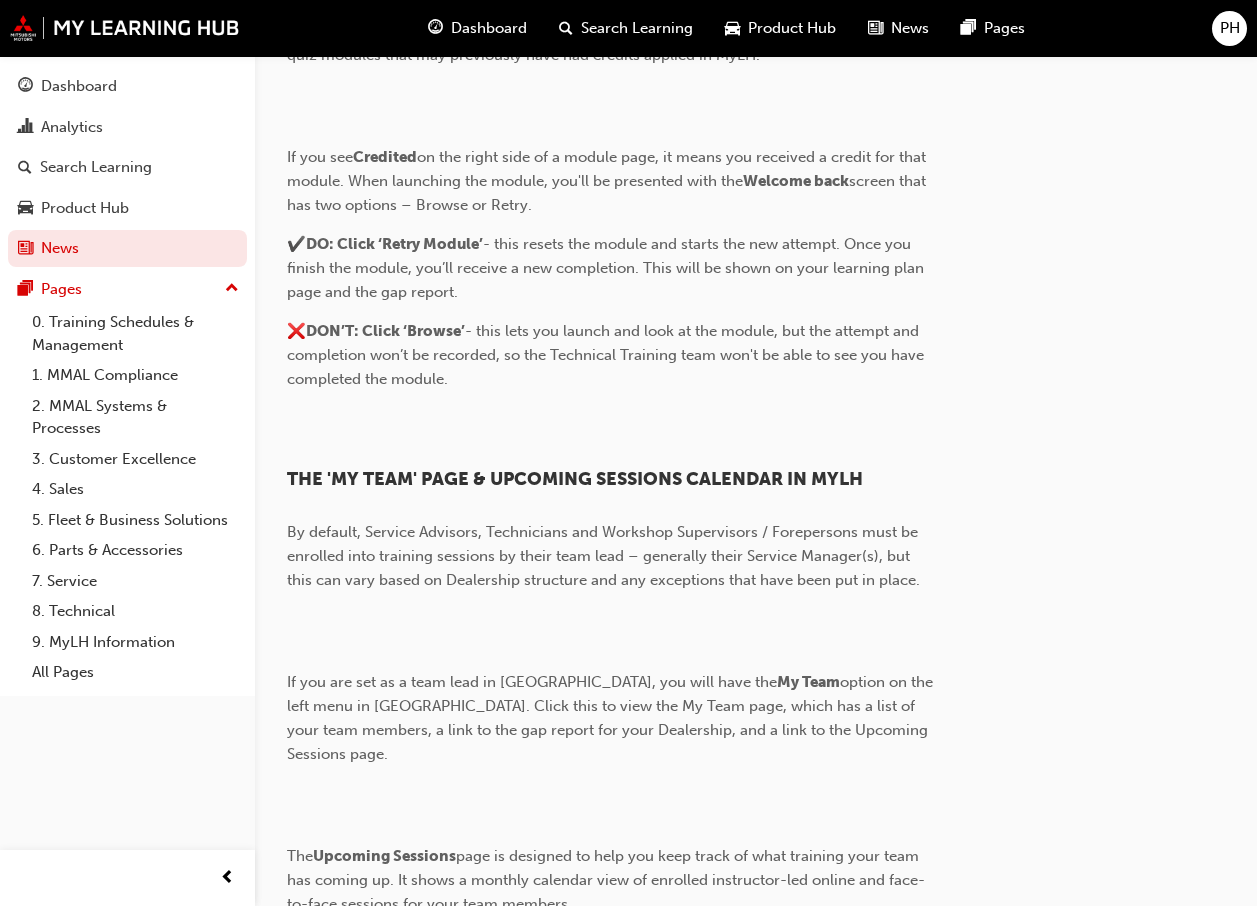 scroll, scrollTop: 3000, scrollLeft: 0, axis: vertical 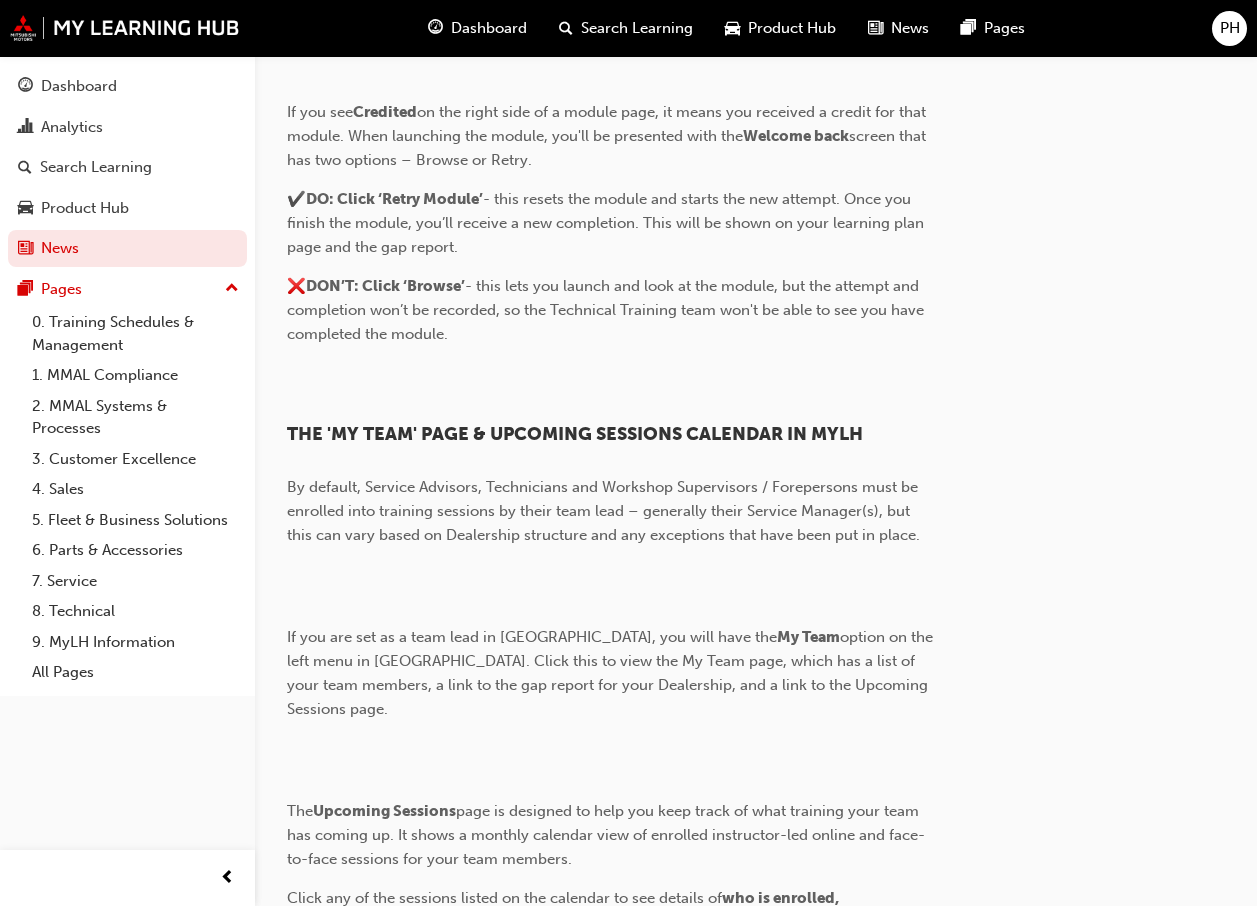 click on "Service page in MyLH." at bounding box center (568, -643) 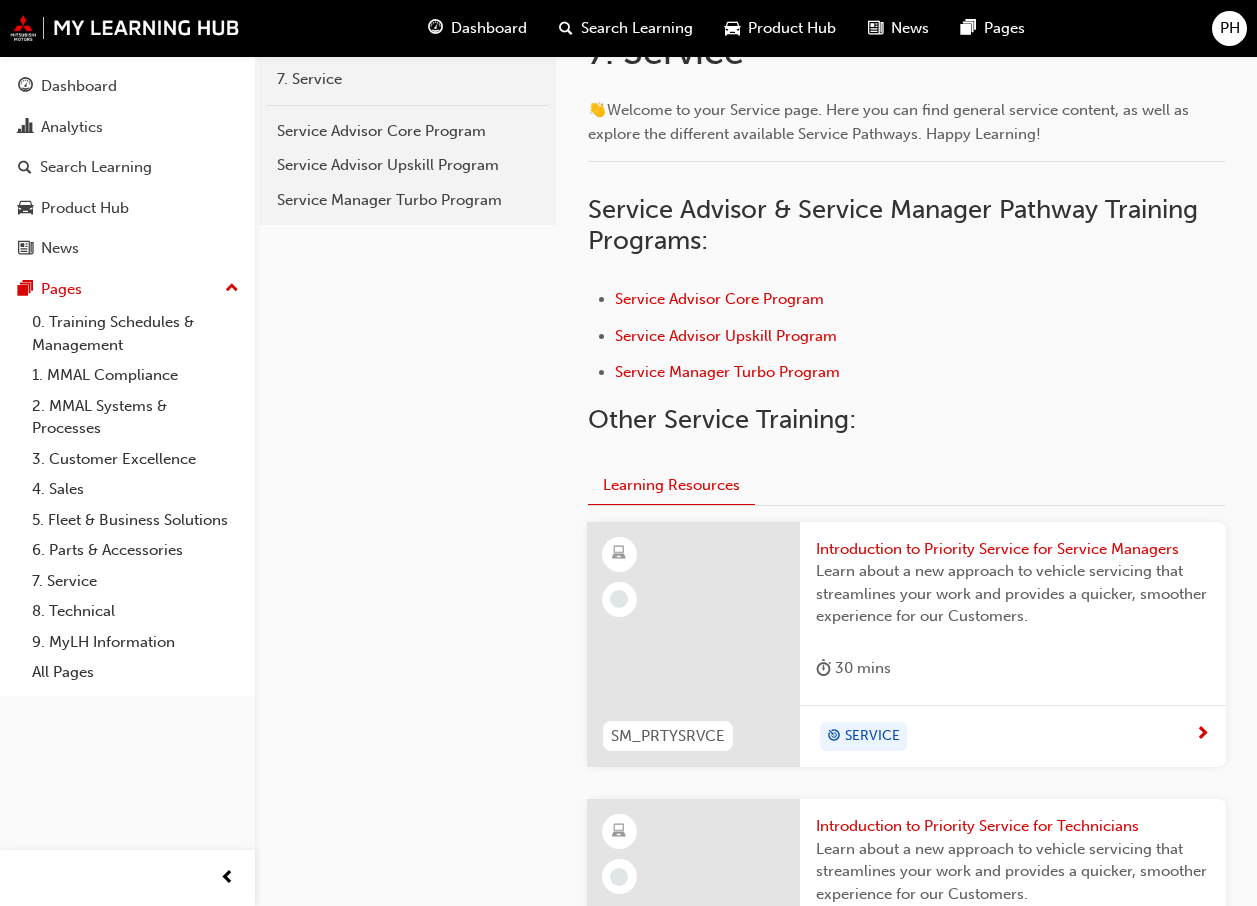 scroll, scrollTop: 300, scrollLeft: 0, axis: vertical 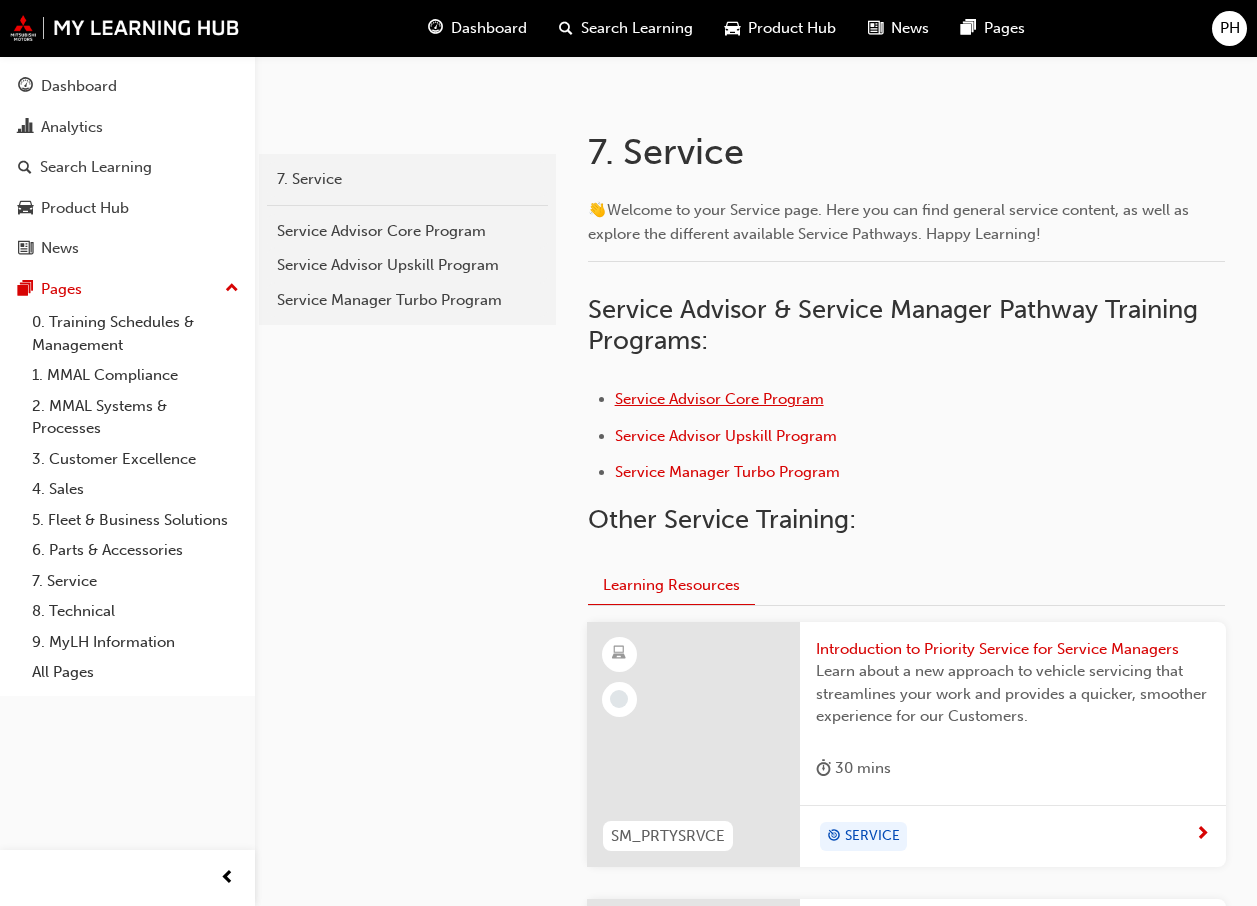 click on "Service Advisor Core Program" at bounding box center [719, 399] 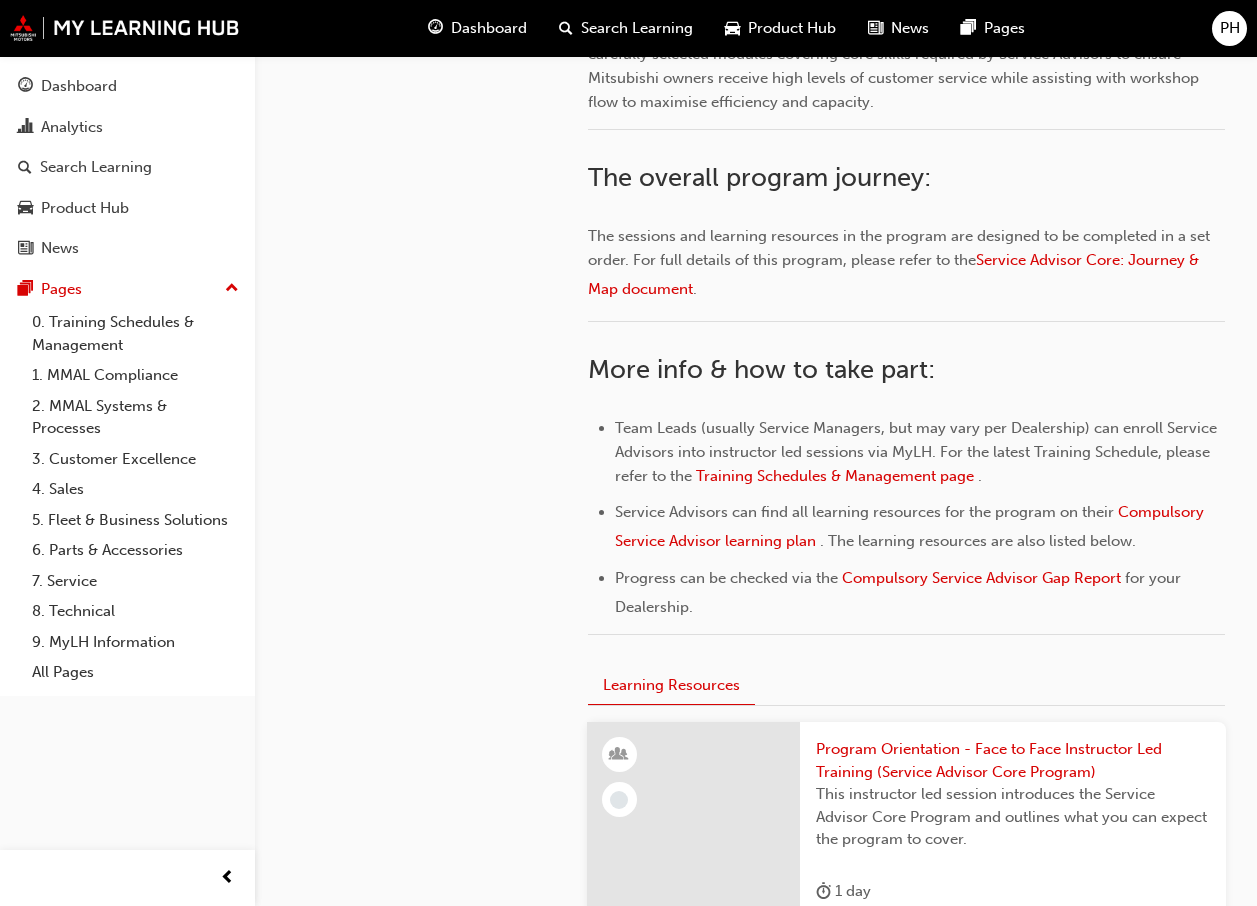 scroll, scrollTop: 700, scrollLeft: 0, axis: vertical 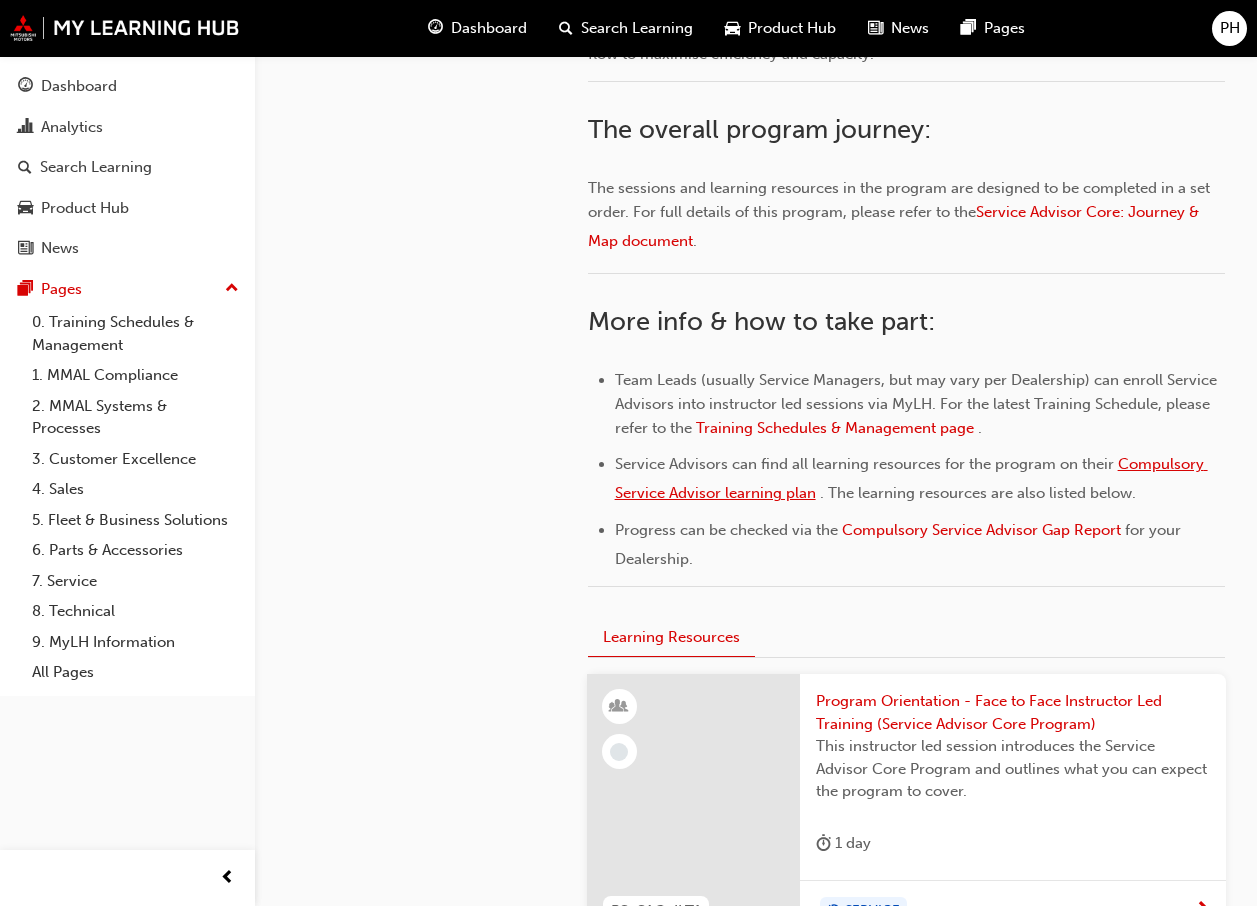 click on "Compulsory Service Advisor learning plan" at bounding box center (911, 478) 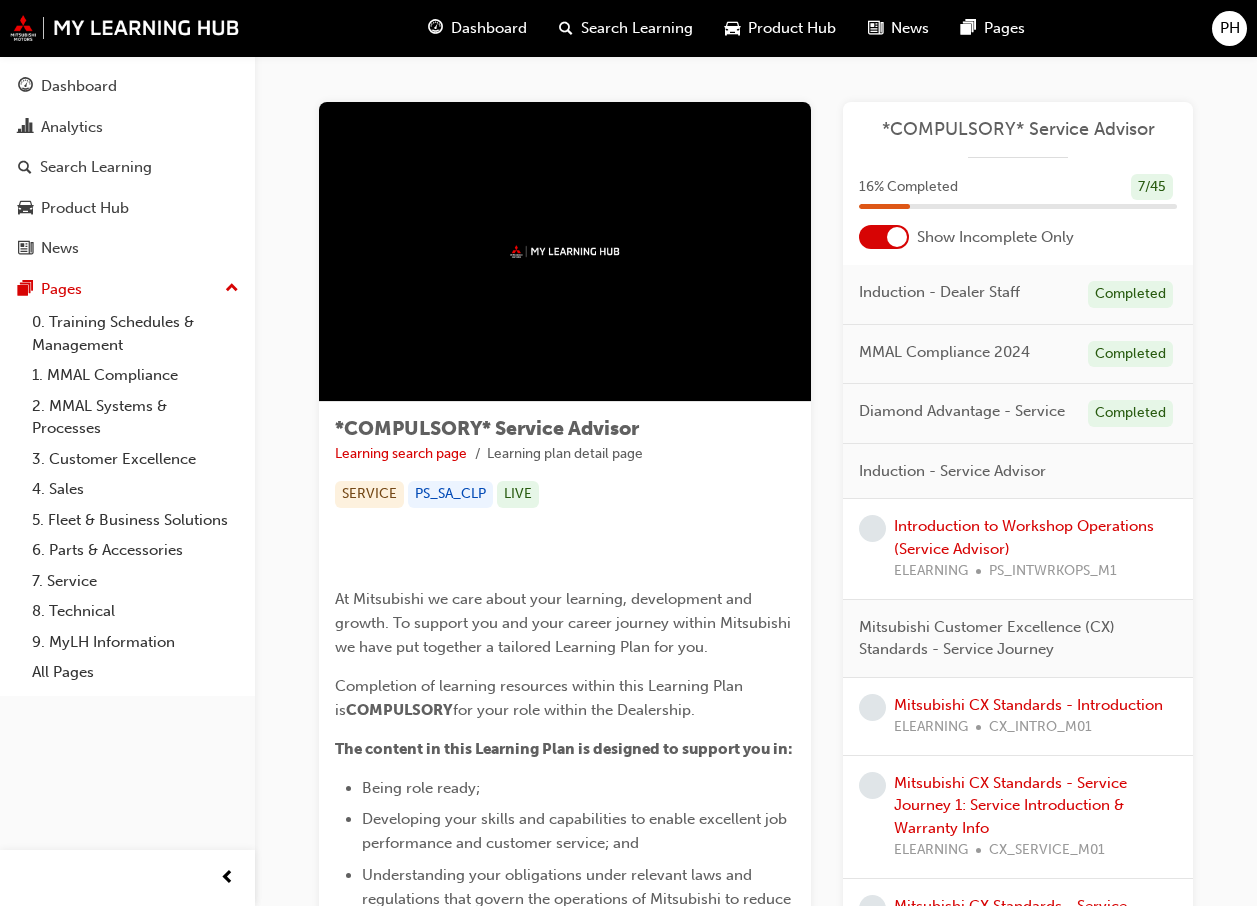 scroll, scrollTop: 0, scrollLeft: 0, axis: both 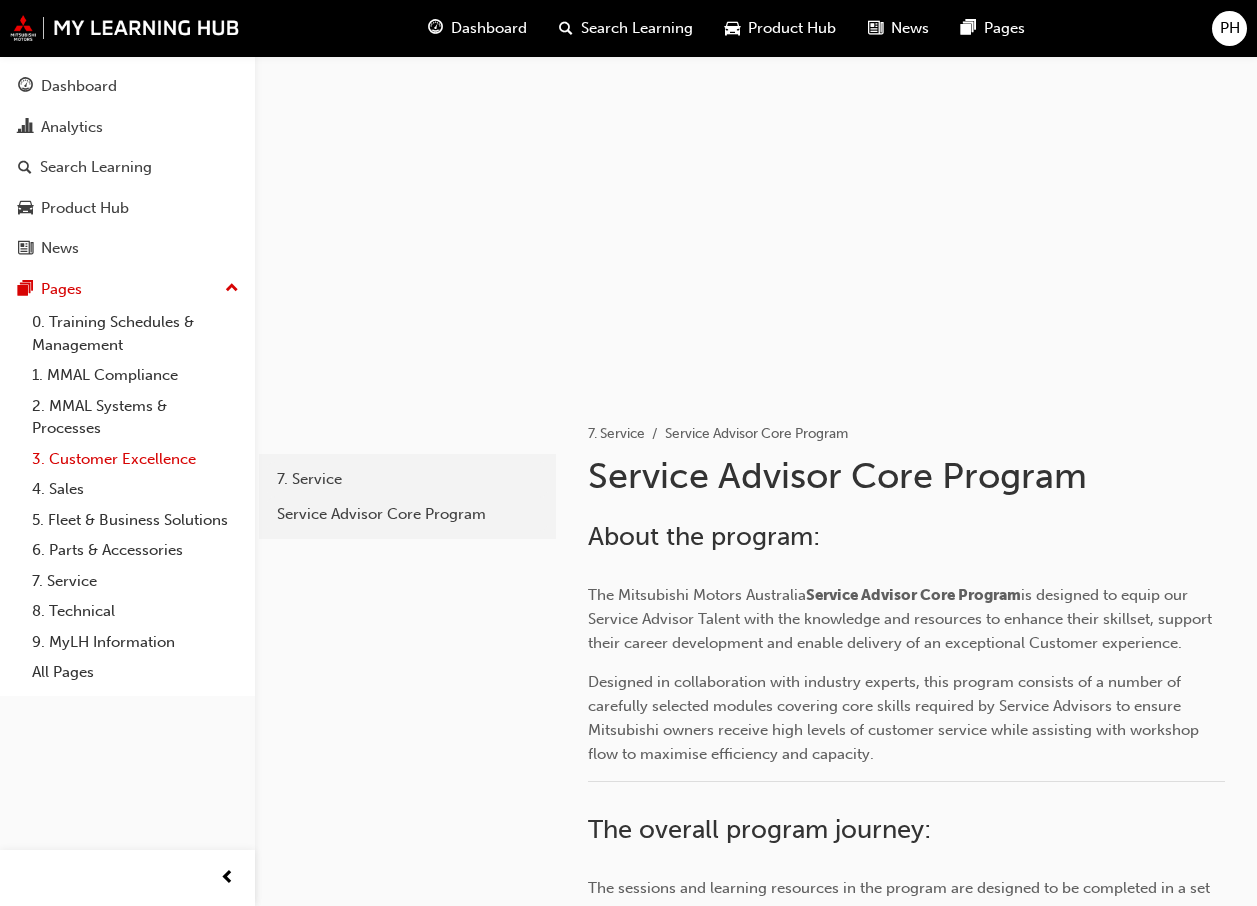 click on "3. Customer Excellence" at bounding box center (135, 459) 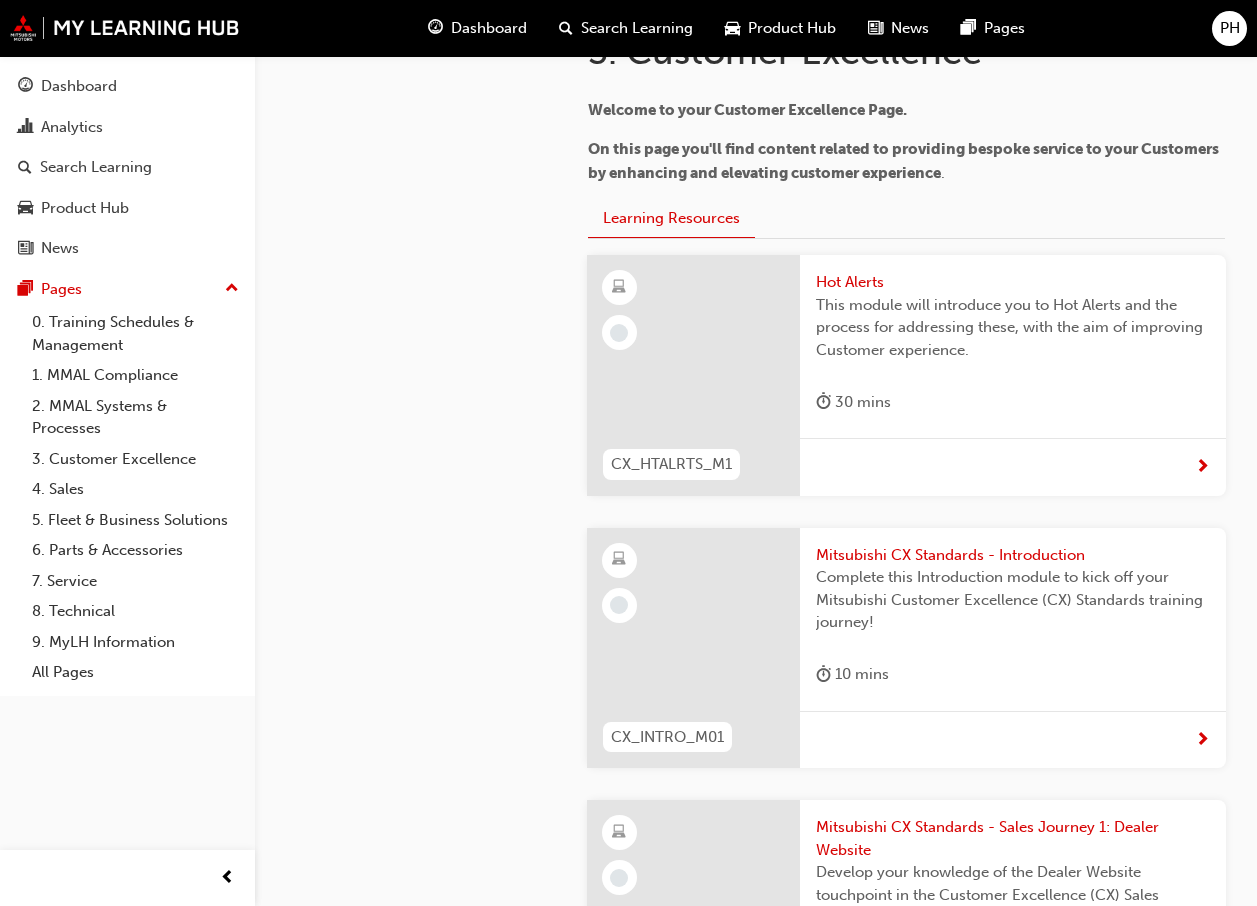 scroll, scrollTop: 500, scrollLeft: 0, axis: vertical 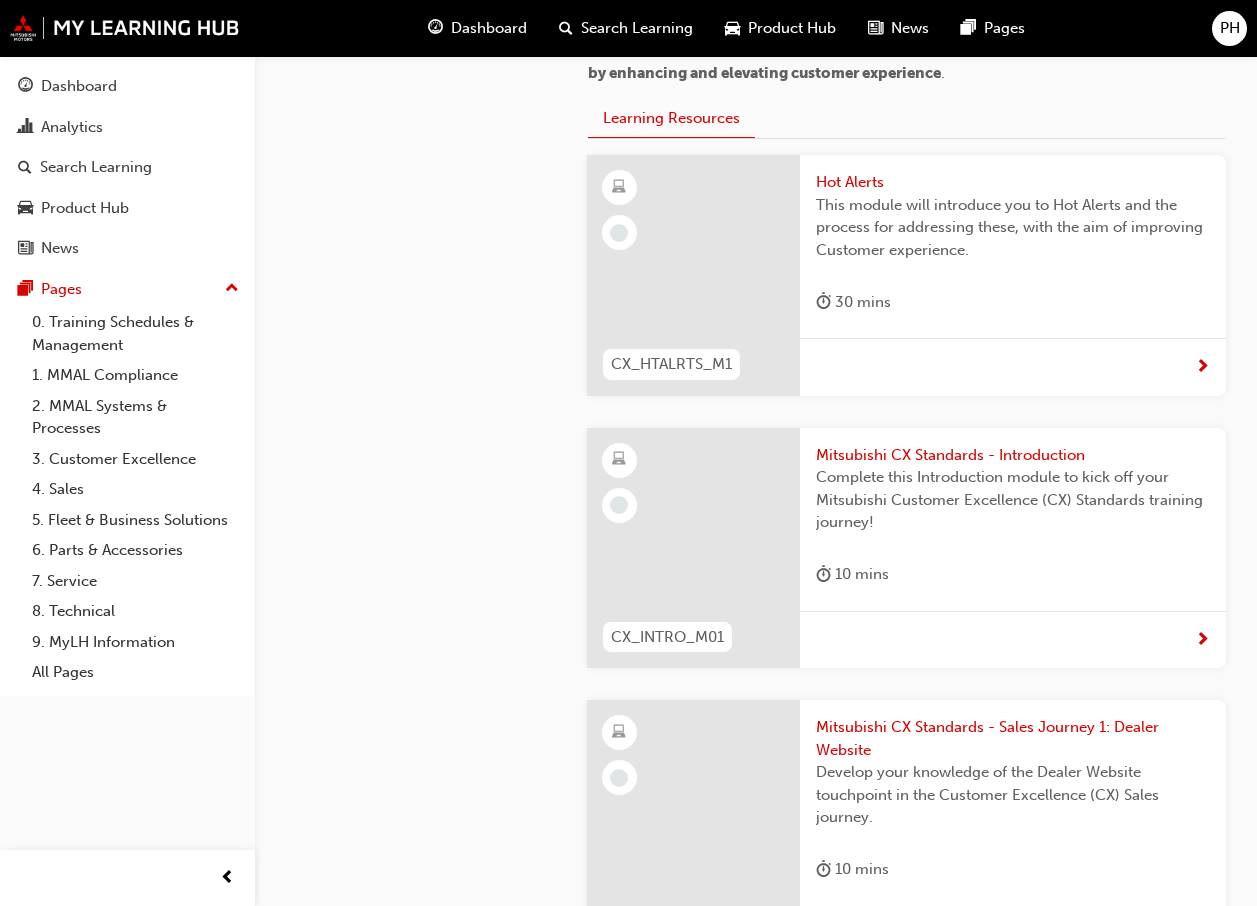 click on "Hot Alerts" at bounding box center (1013, 182) 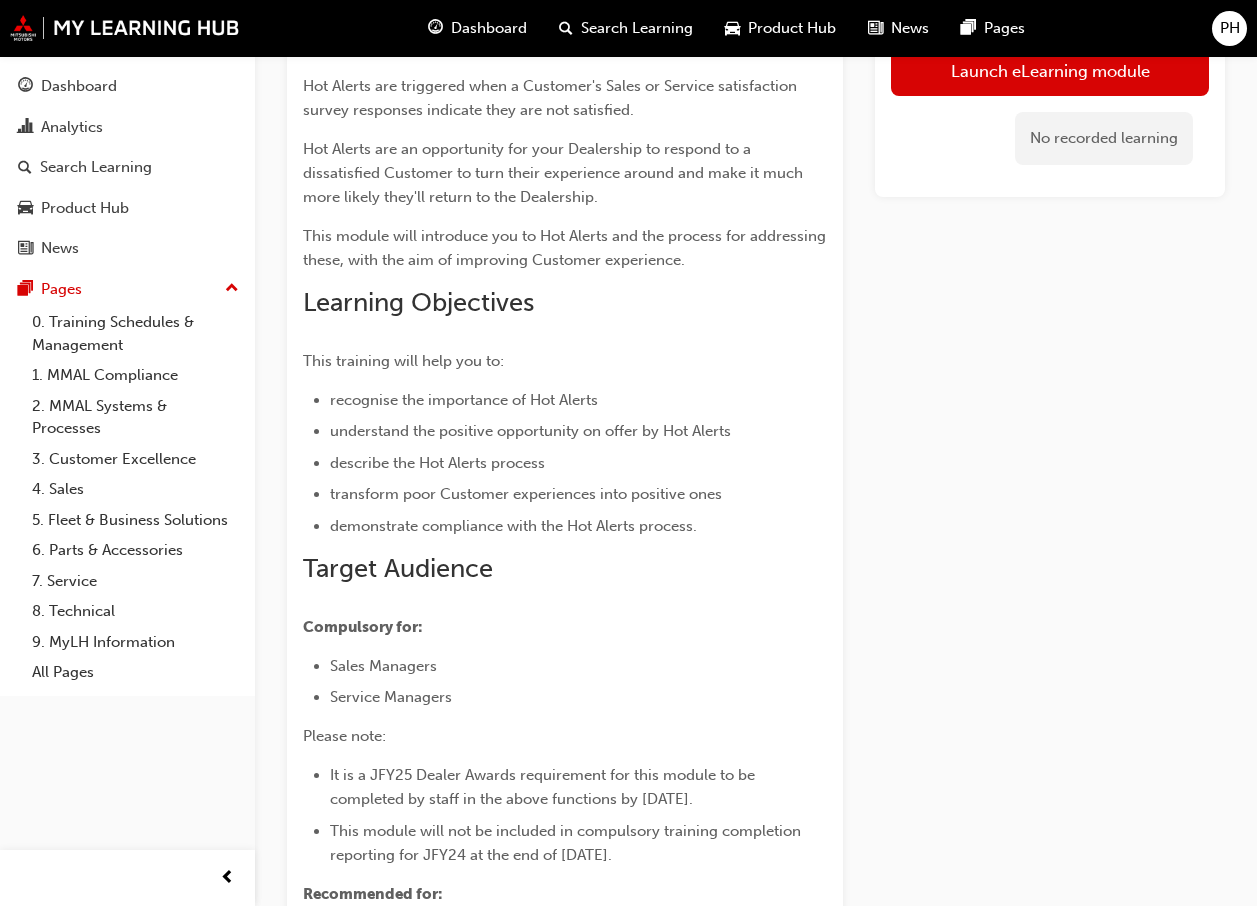 scroll, scrollTop: 0, scrollLeft: 0, axis: both 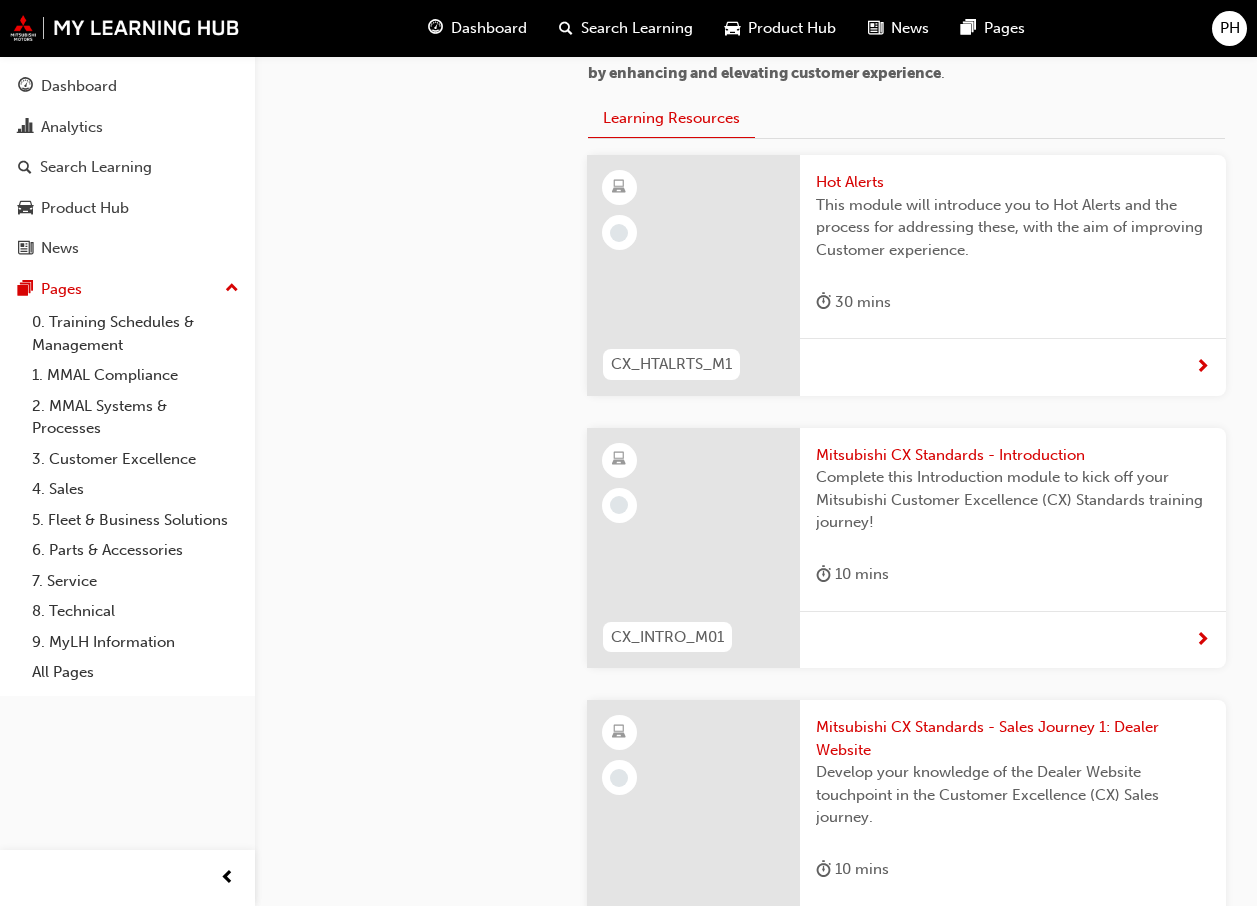 click on "Mitsubishi CX Standards - Introduction" at bounding box center (1013, 455) 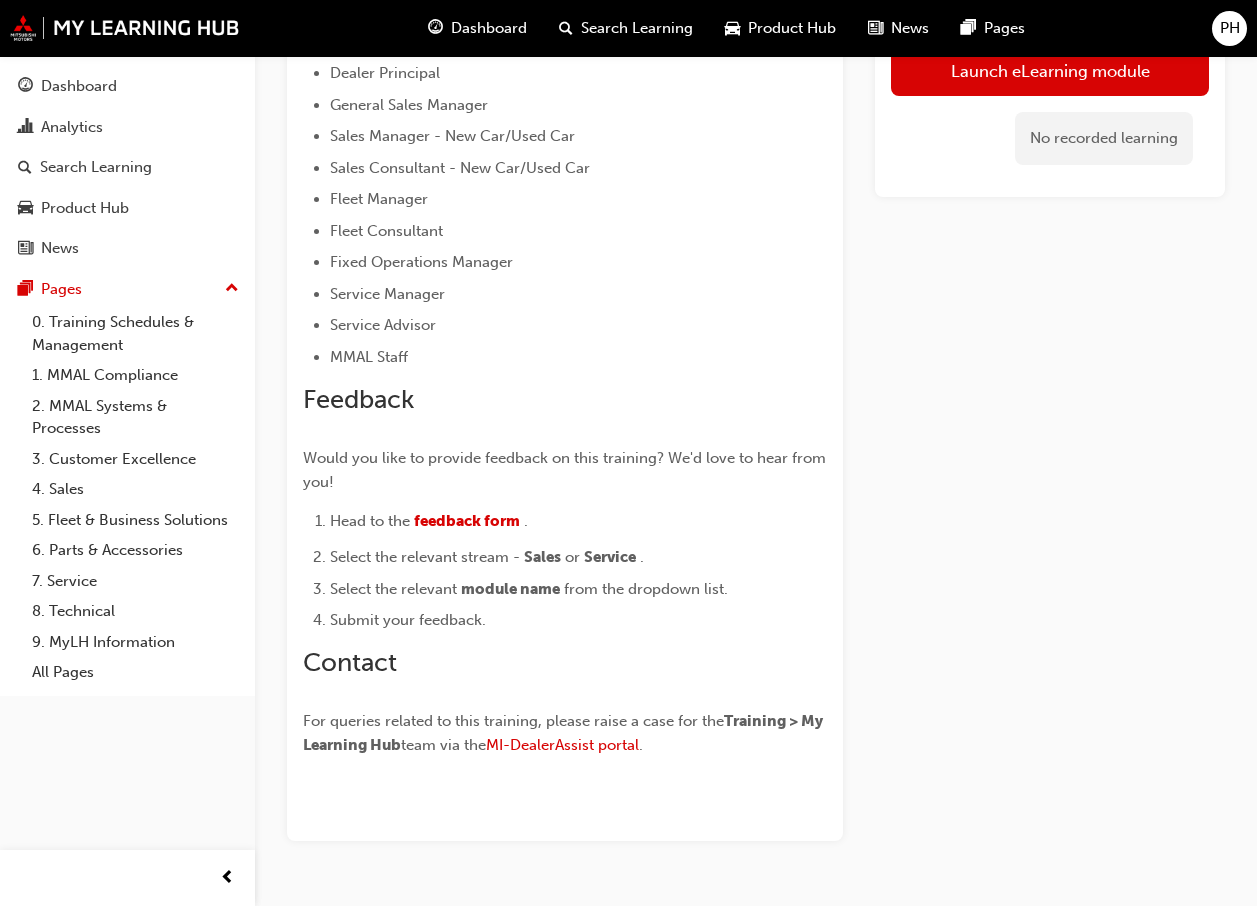 scroll, scrollTop: 591, scrollLeft: 0, axis: vertical 